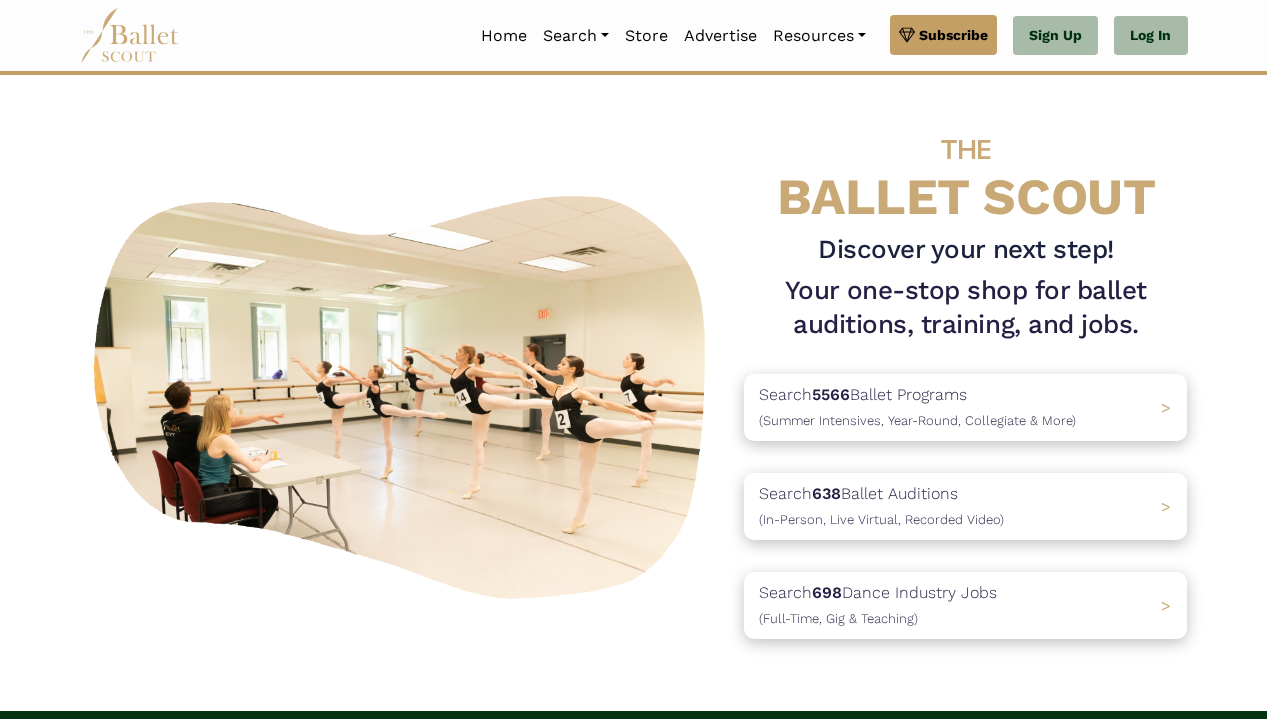 scroll, scrollTop: 0, scrollLeft: 0, axis: both 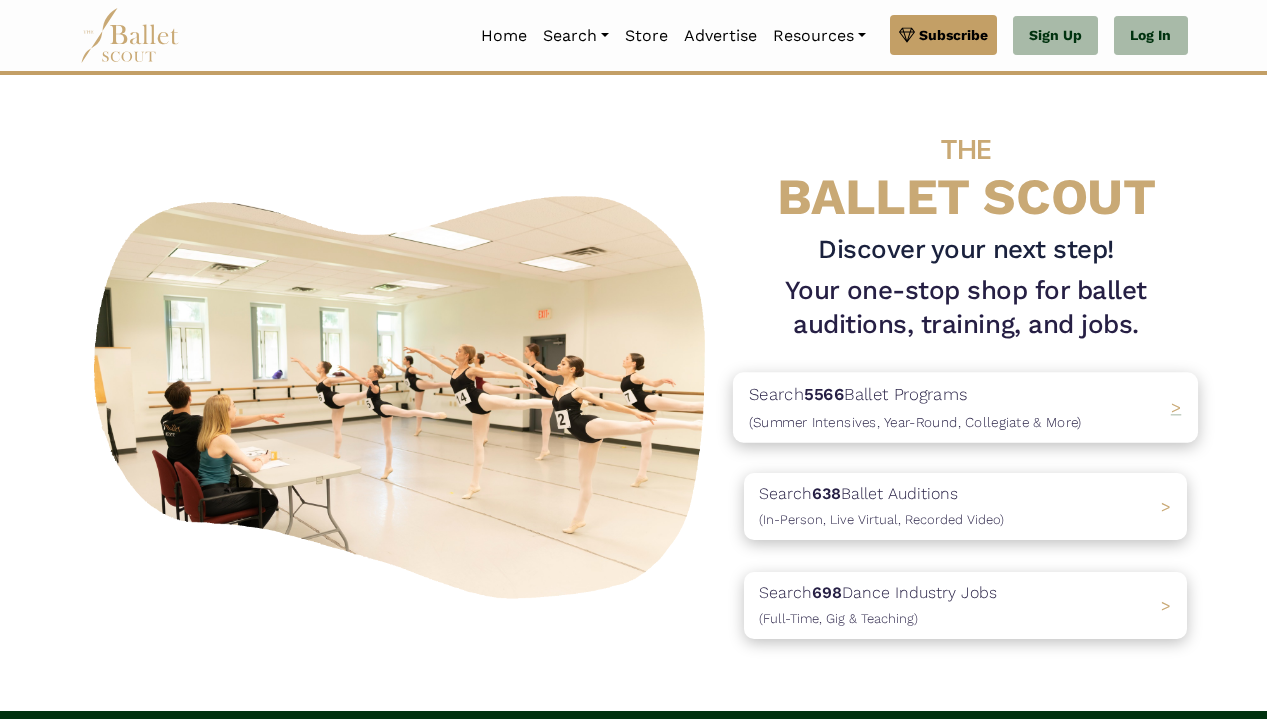 click on "Search  5566   Ballet Programs (Summer Intensives, Year-Round, Collegiate & More)" at bounding box center [915, 408] 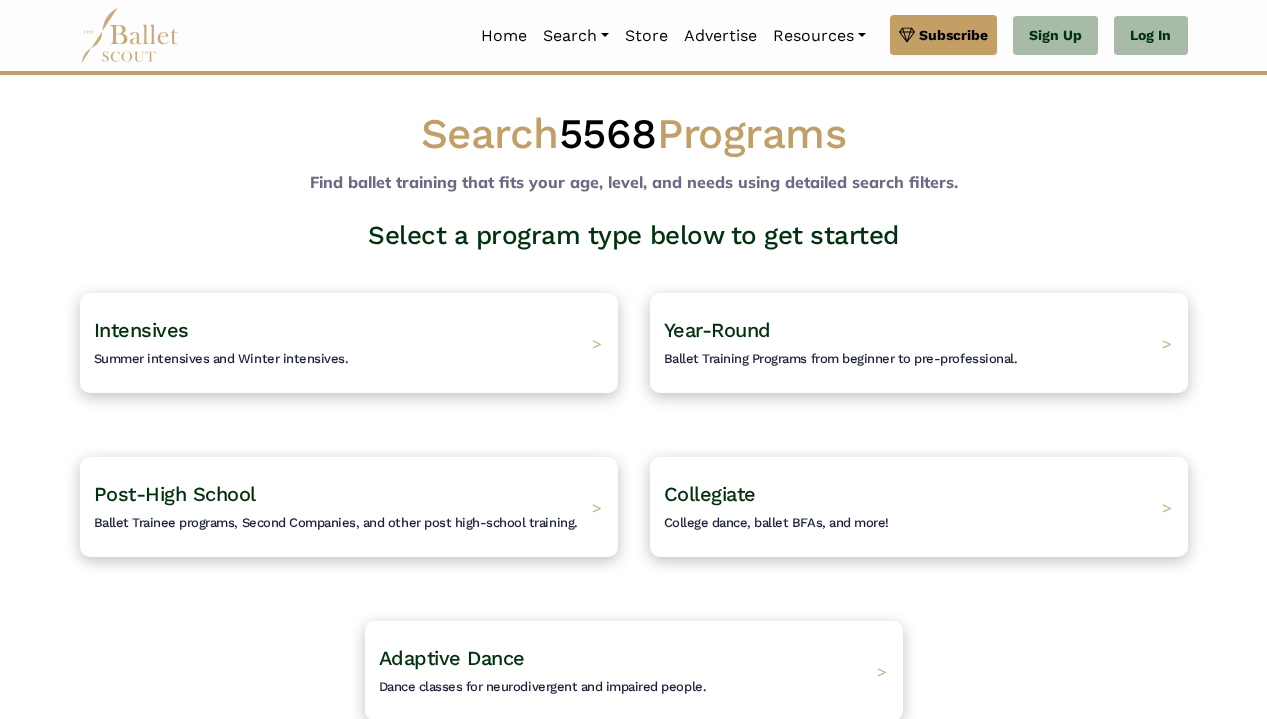 scroll, scrollTop: 0, scrollLeft: 0, axis: both 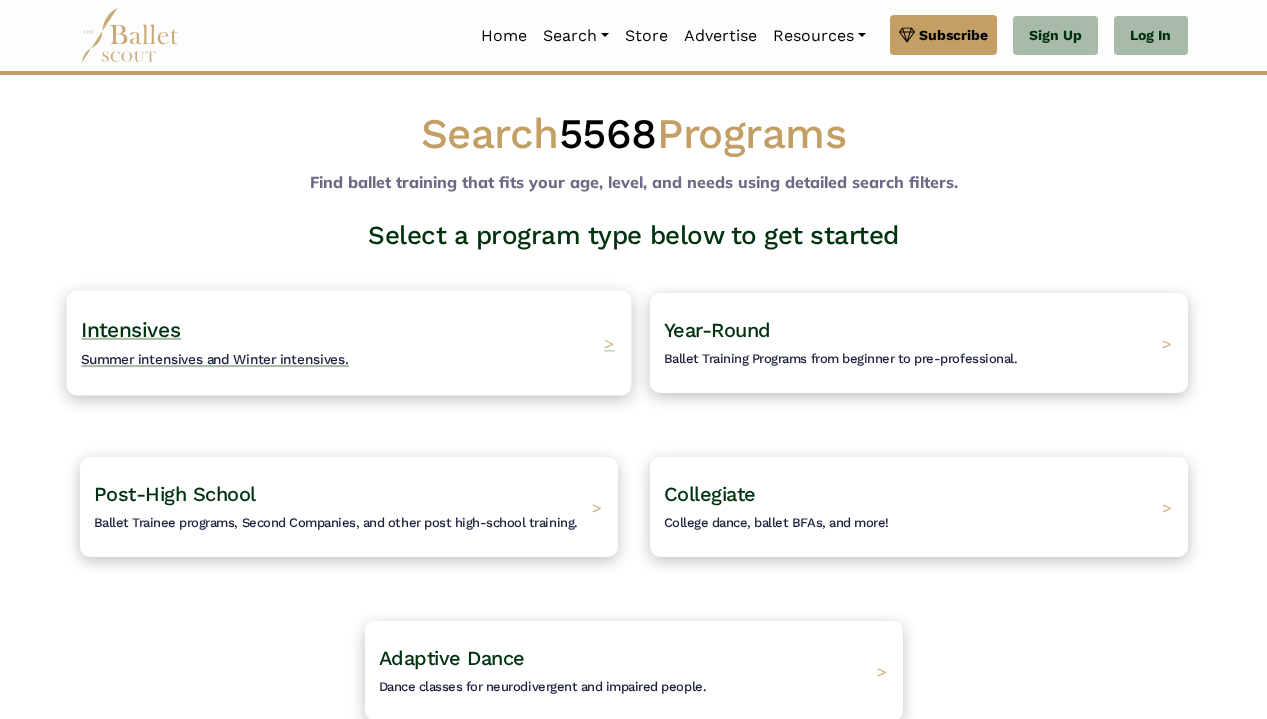 click on "Intensives Summer
intensives and Winter intensives.
>" at bounding box center (348, 342) 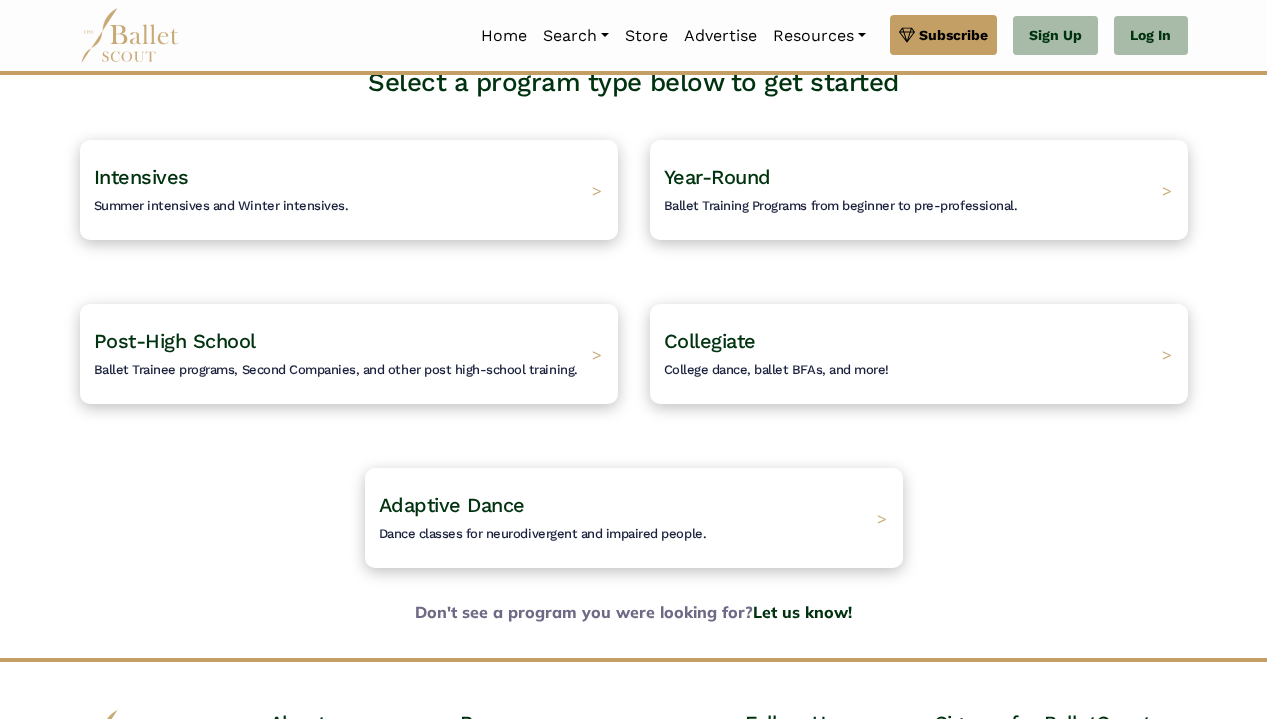 scroll, scrollTop: 152, scrollLeft: 0, axis: vertical 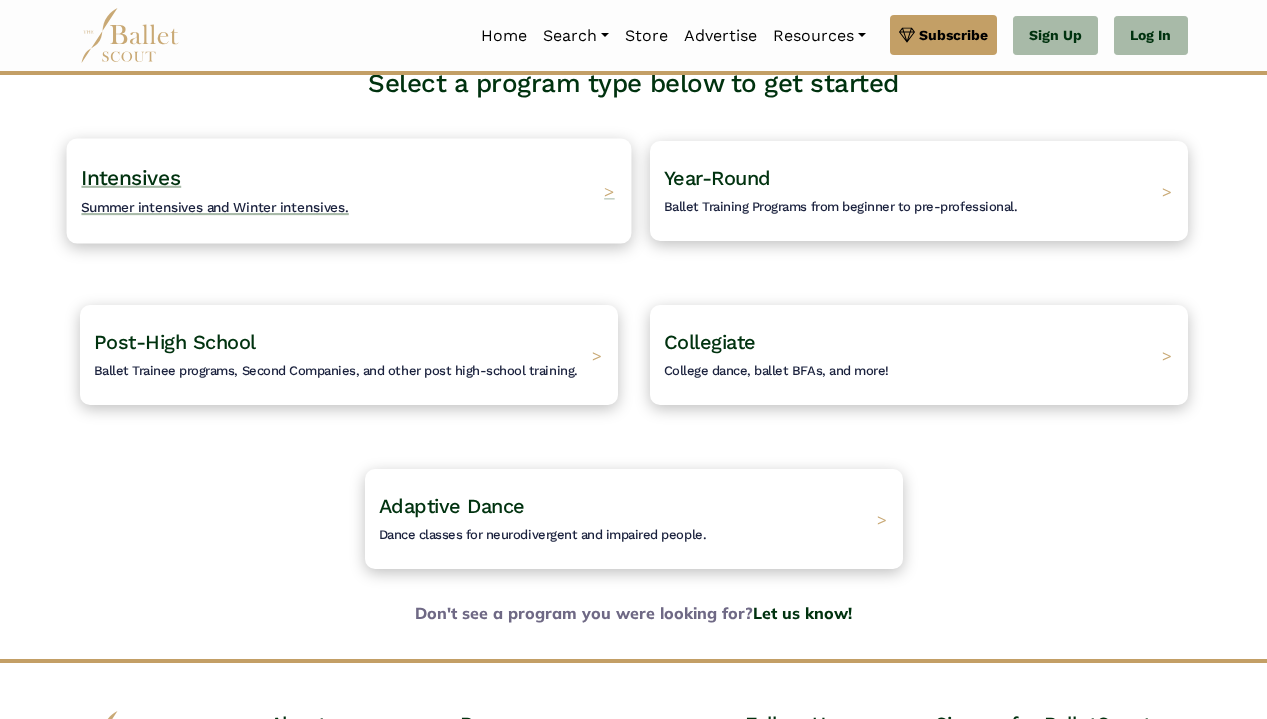 click on "Intensives Summer
intensives and Winter intensives.
>" at bounding box center (348, 190) 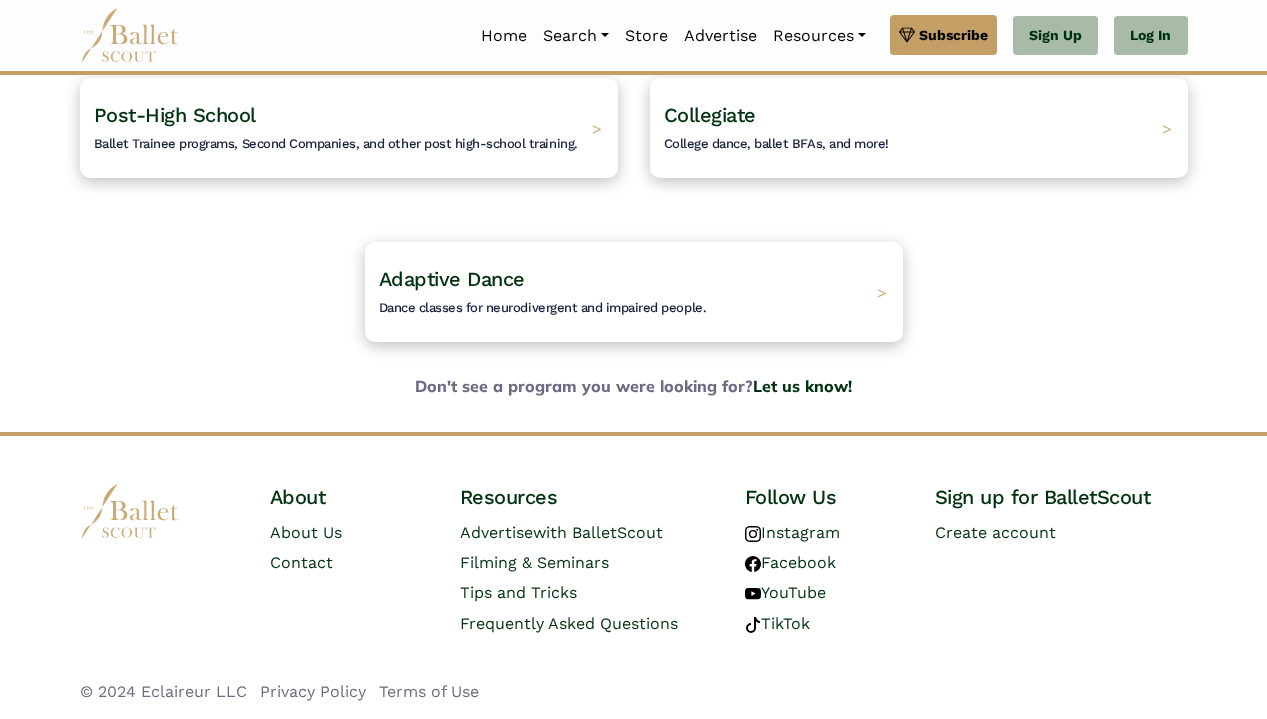 scroll, scrollTop: 381, scrollLeft: 0, axis: vertical 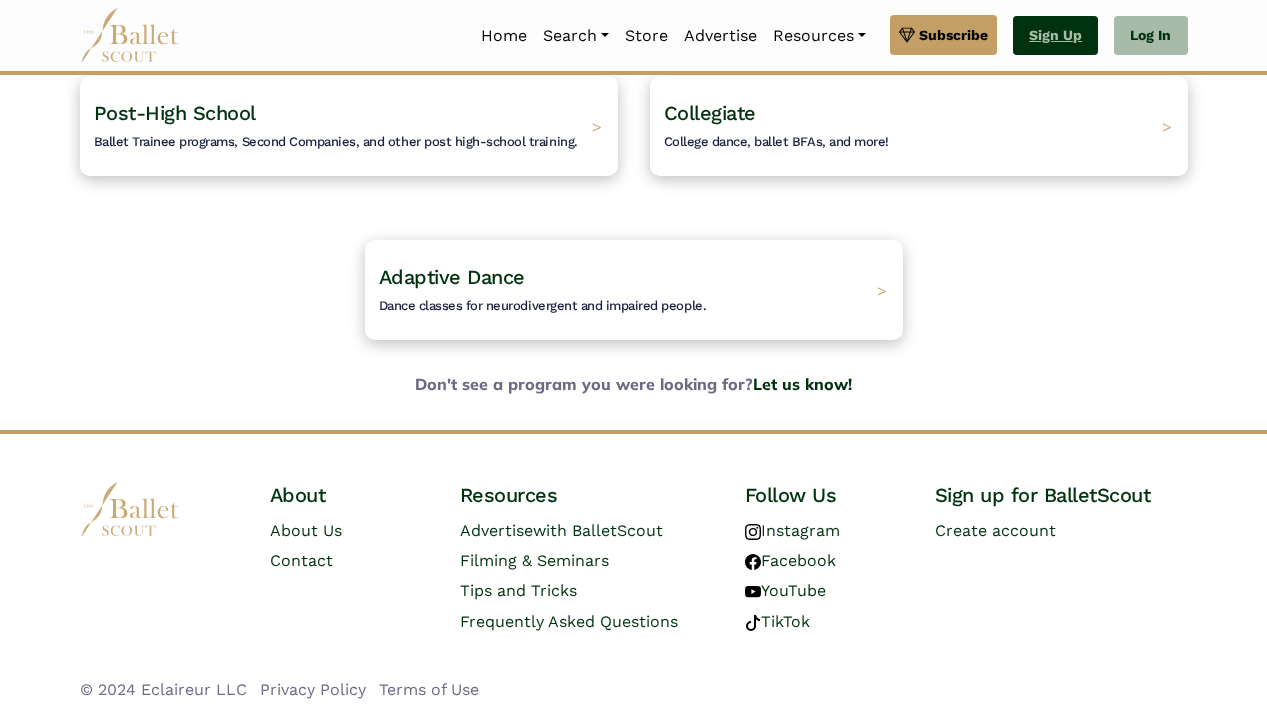 click on "Sign Up" at bounding box center [1055, 36] 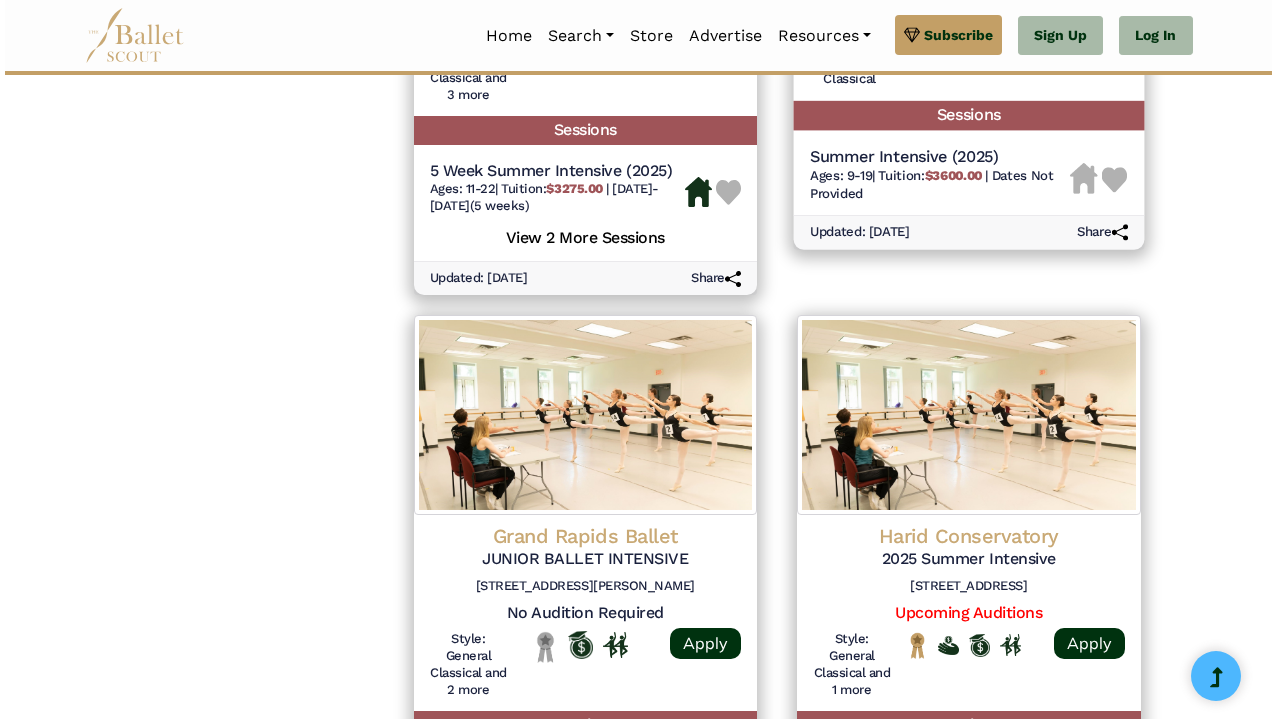 scroll, scrollTop: 1966, scrollLeft: 0, axis: vertical 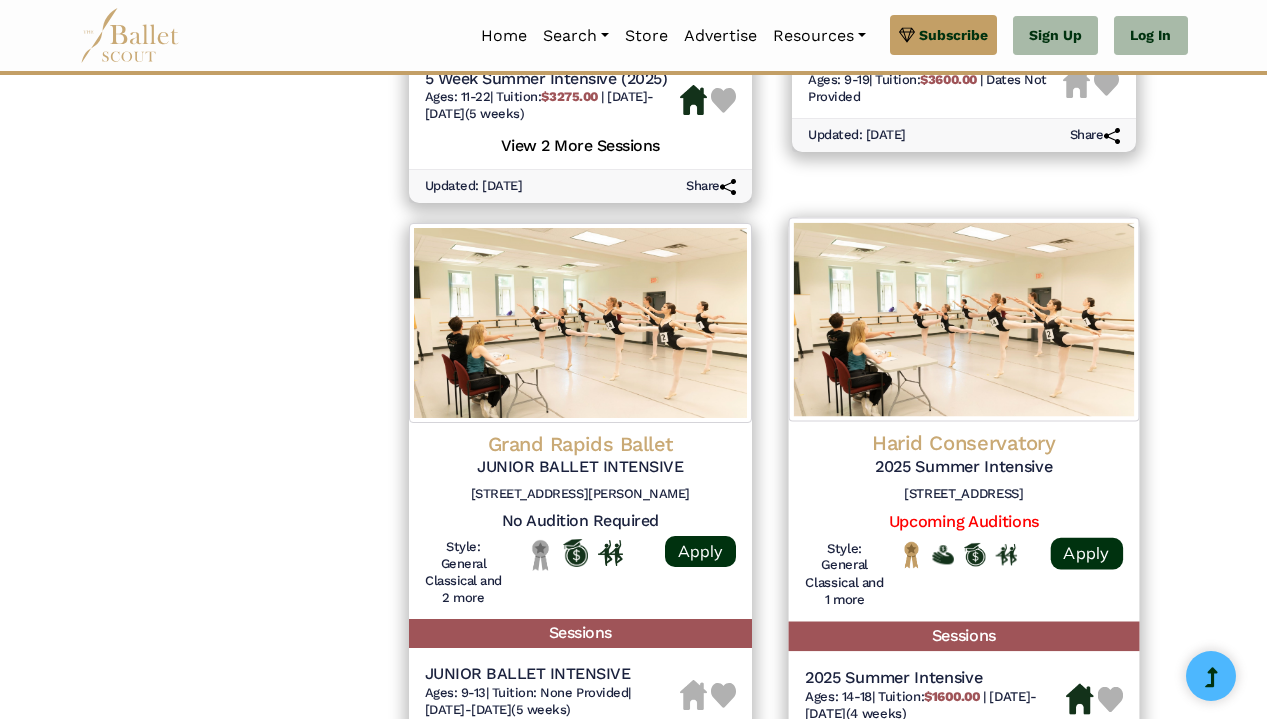 click on "[STREET_ADDRESS]" at bounding box center (964, 494) 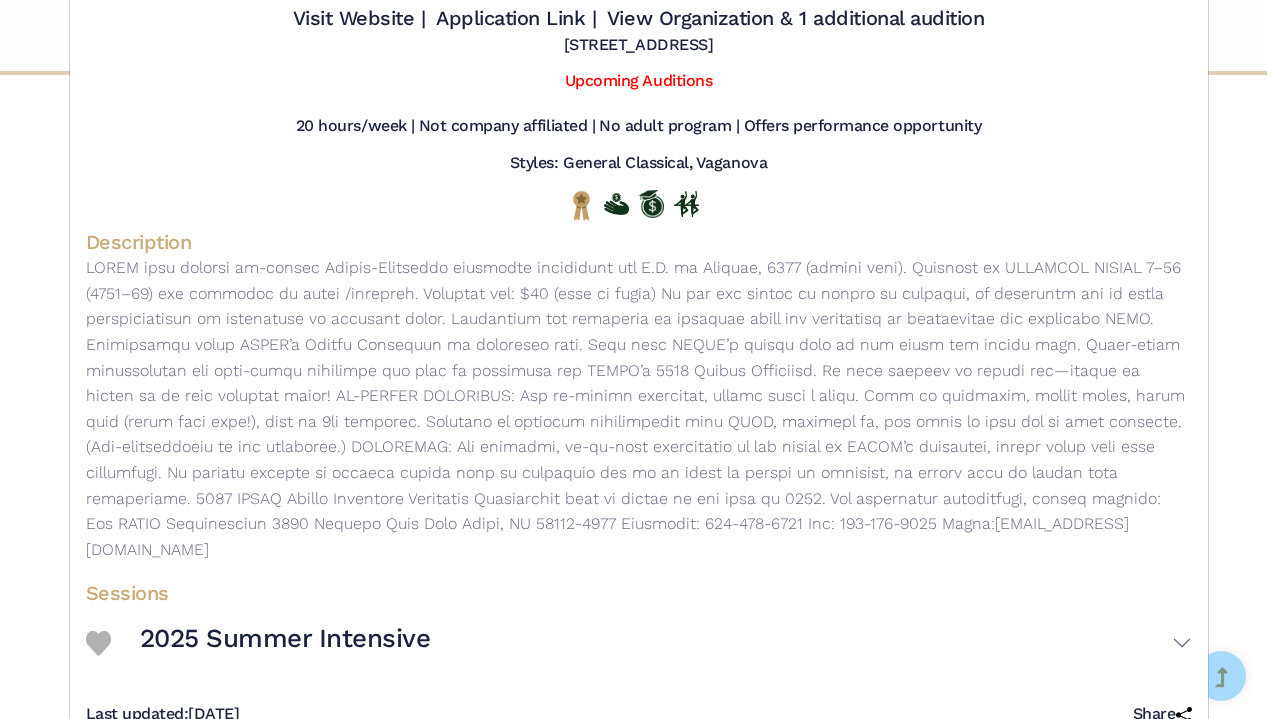 scroll, scrollTop: 135, scrollLeft: 0, axis: vertical 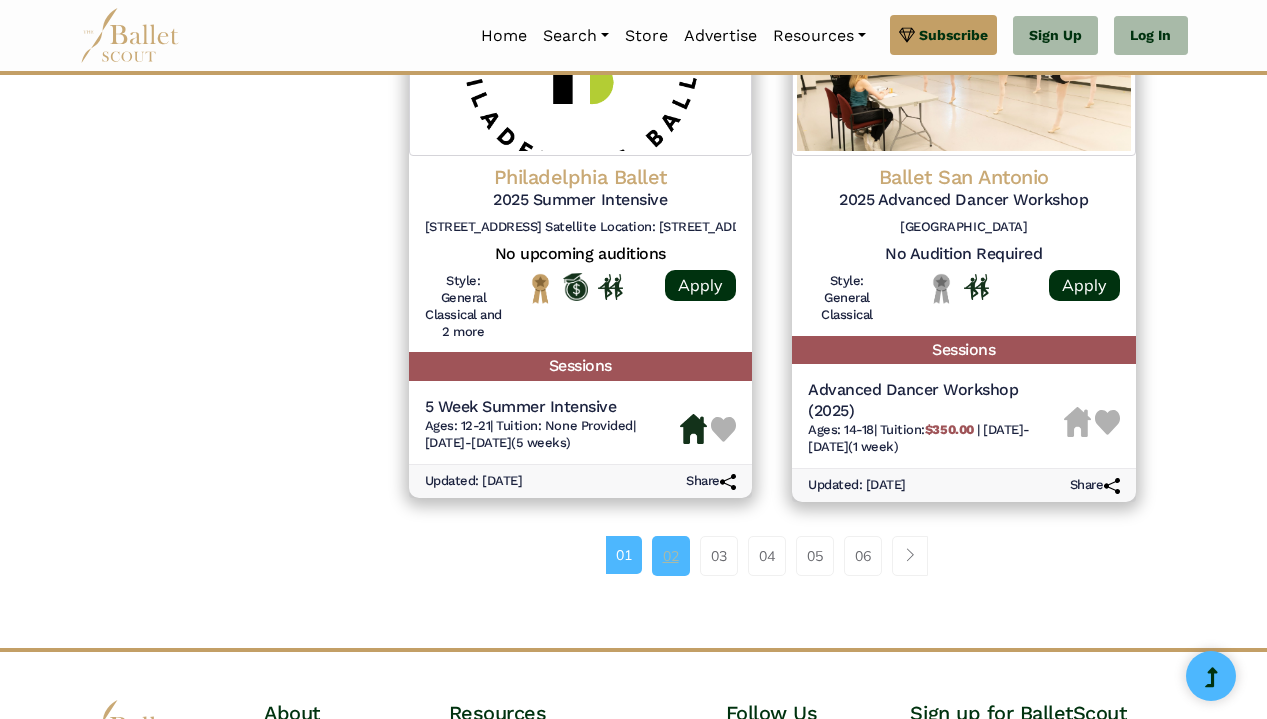 click on "02" at bounding box center (671, 556) 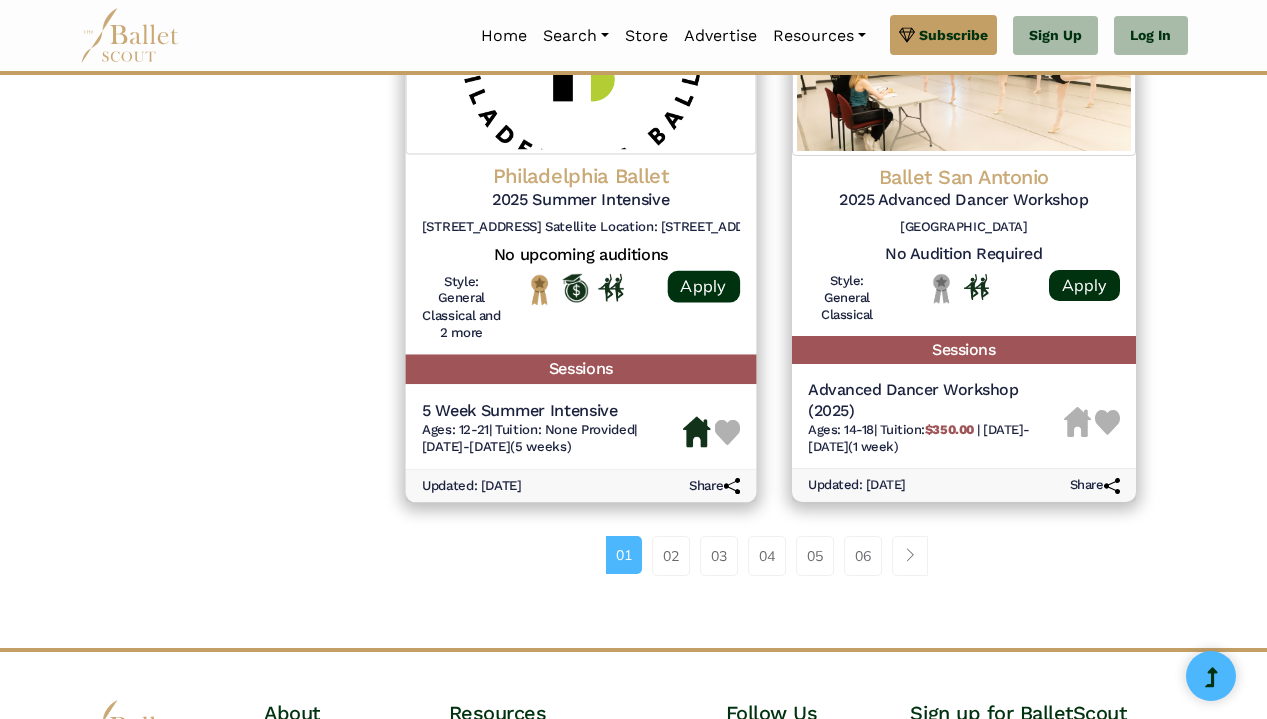 click on "No upcoming auditions" at bounding box center [580, 254] 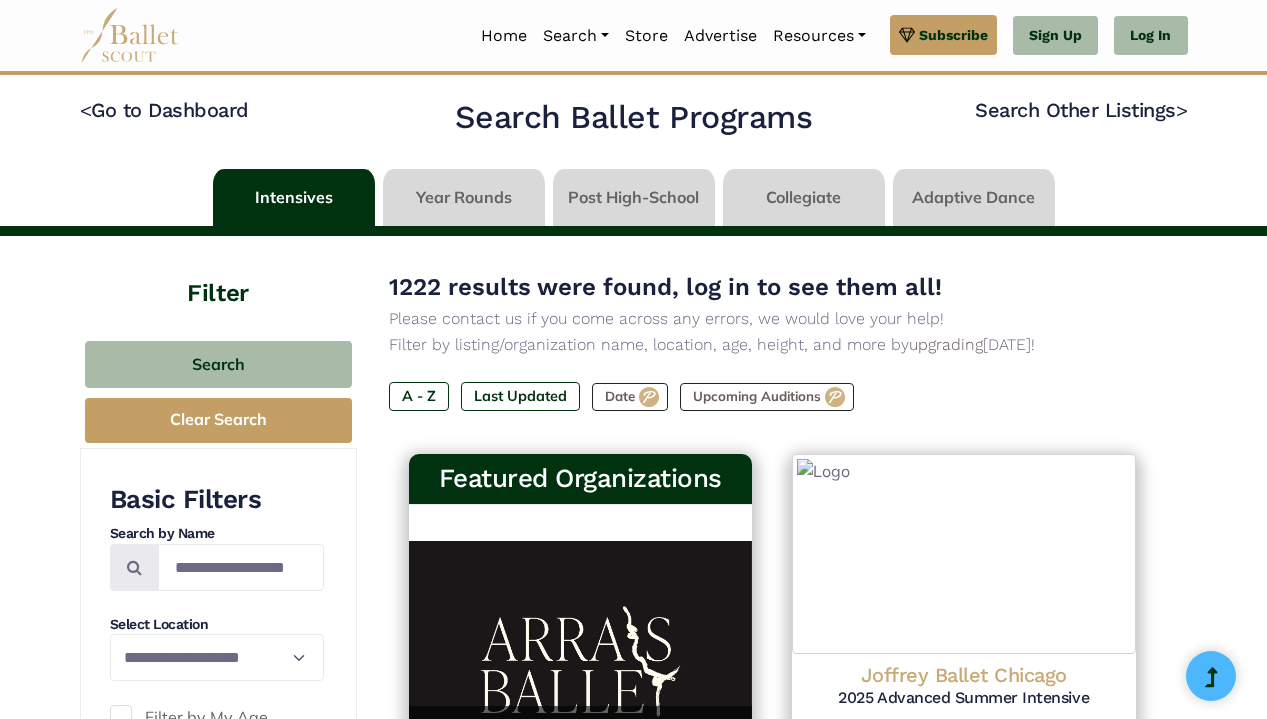 scroll, scrollTop: 0, scrollLeft: 0, axis: both 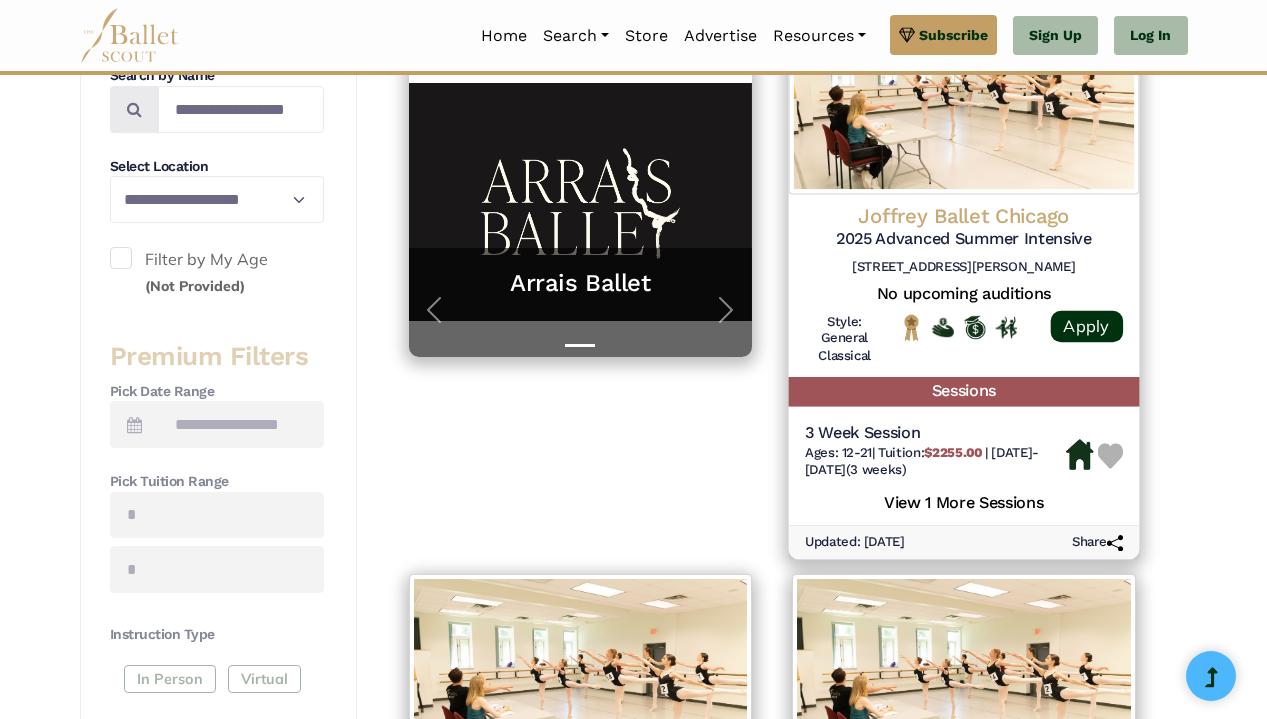 click on "View
1 More Sessions" at bounding box center [964, 500] 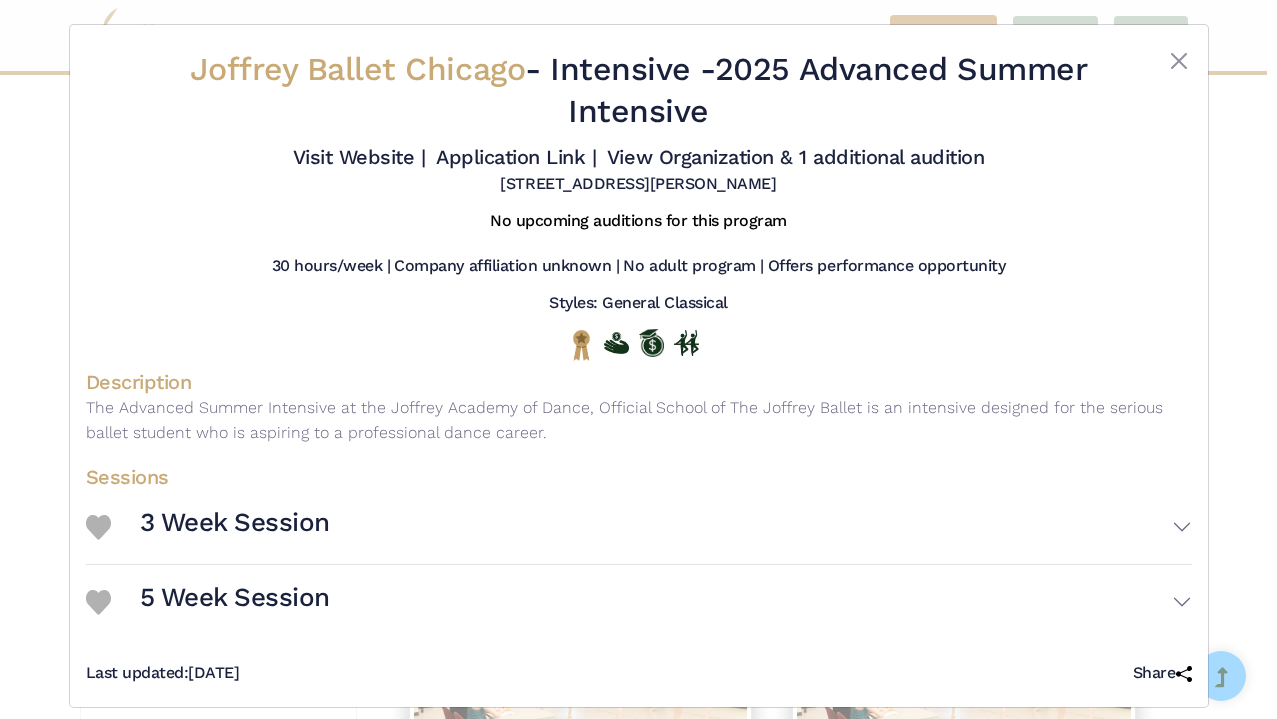 scroll, scrollTop: 21, scrollLeft: 0, axis: vertical 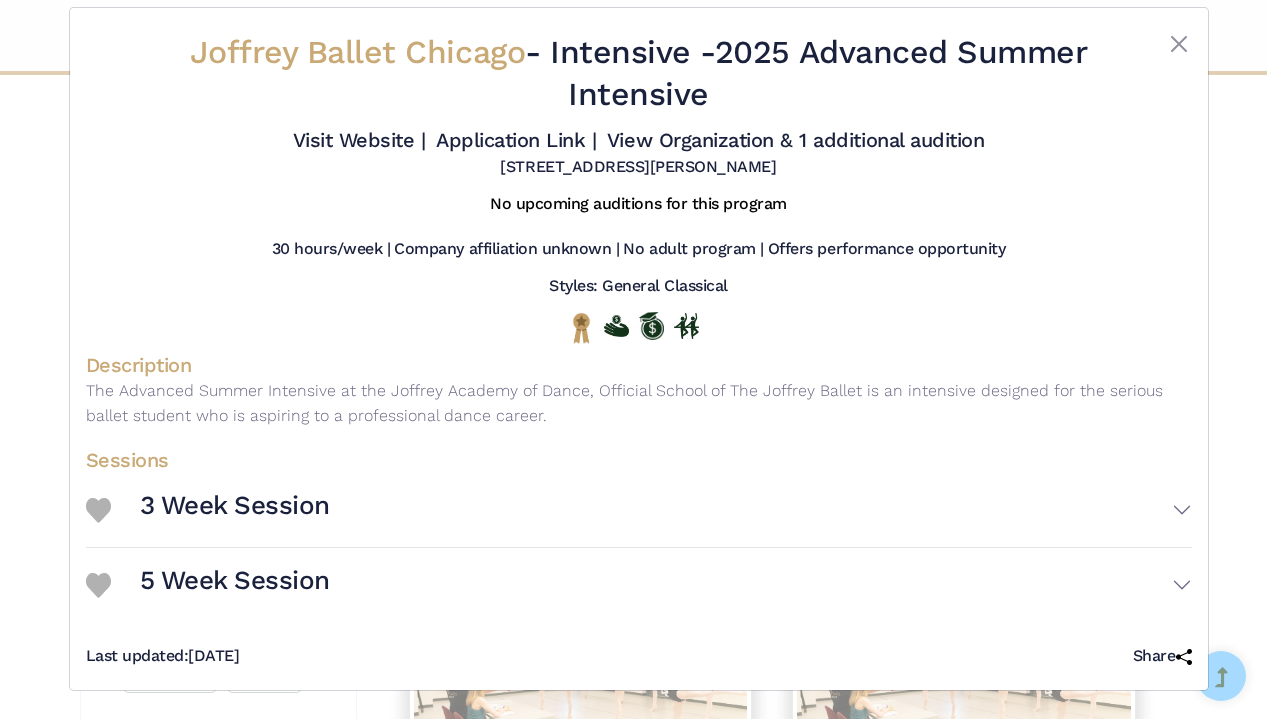 click on "Sessions" at bounding box center [639, 460] 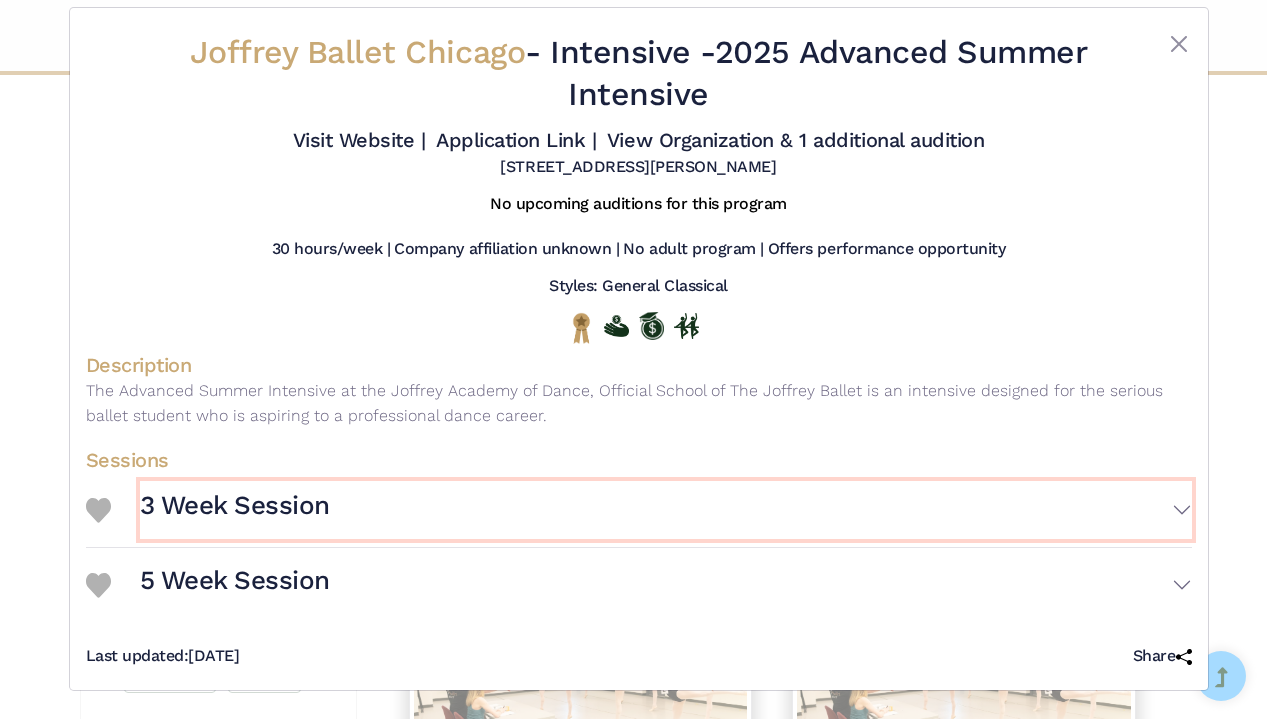 click on "3 Week Session" at bounding box center [666, 510] 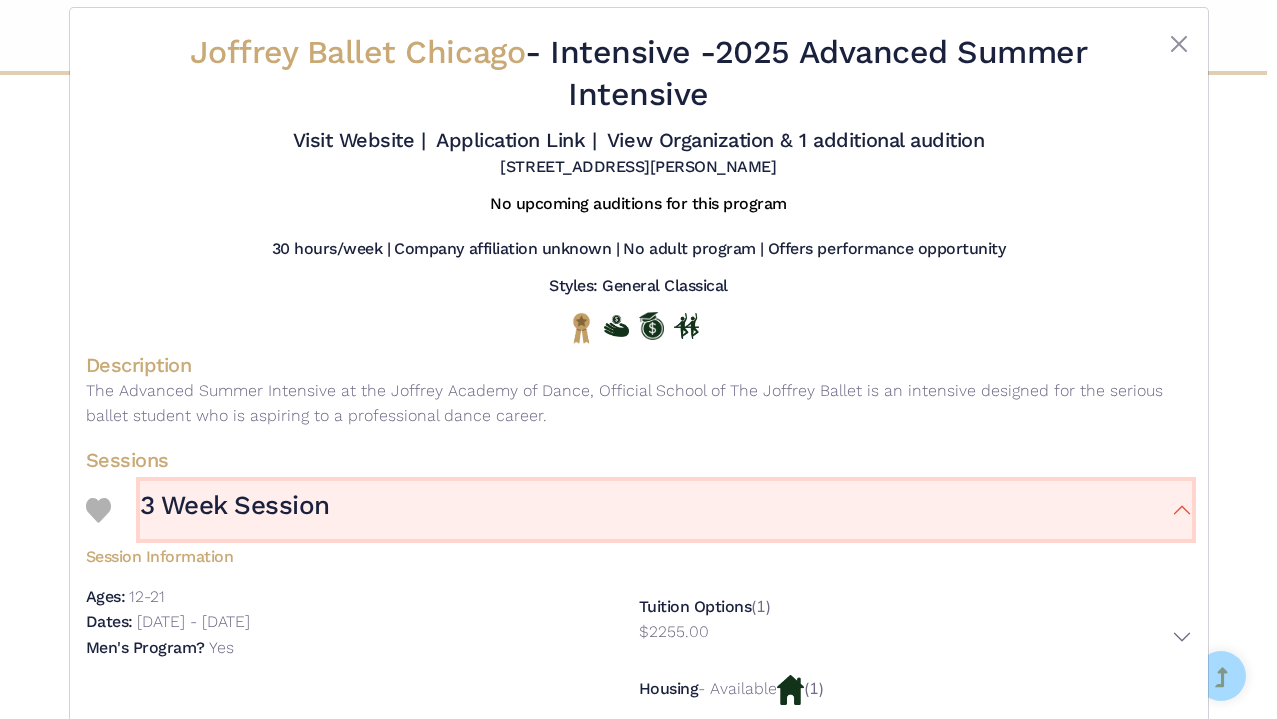 click on "3 Week Session" at bounding box center (666, 510) 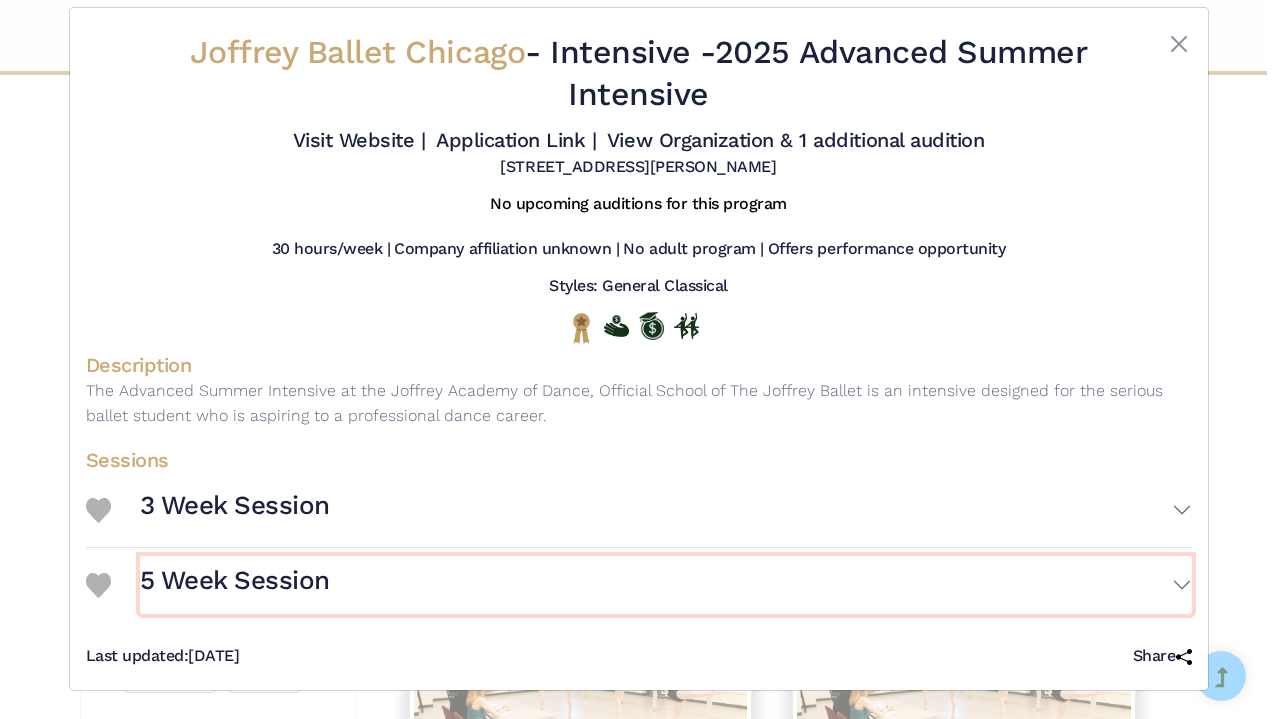 click on "5 Week Session" at bounding box center [666, 585] 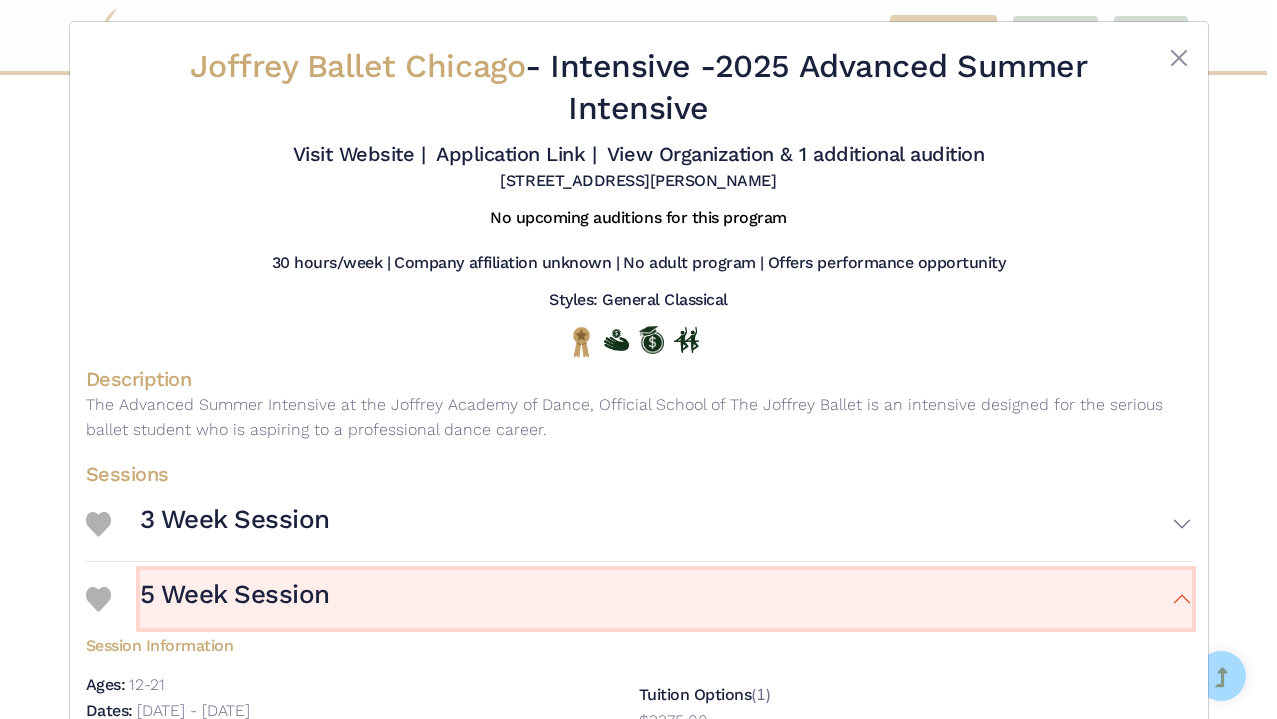 scroll, scrollTop: 0, scrollLeft: 0, axis: both 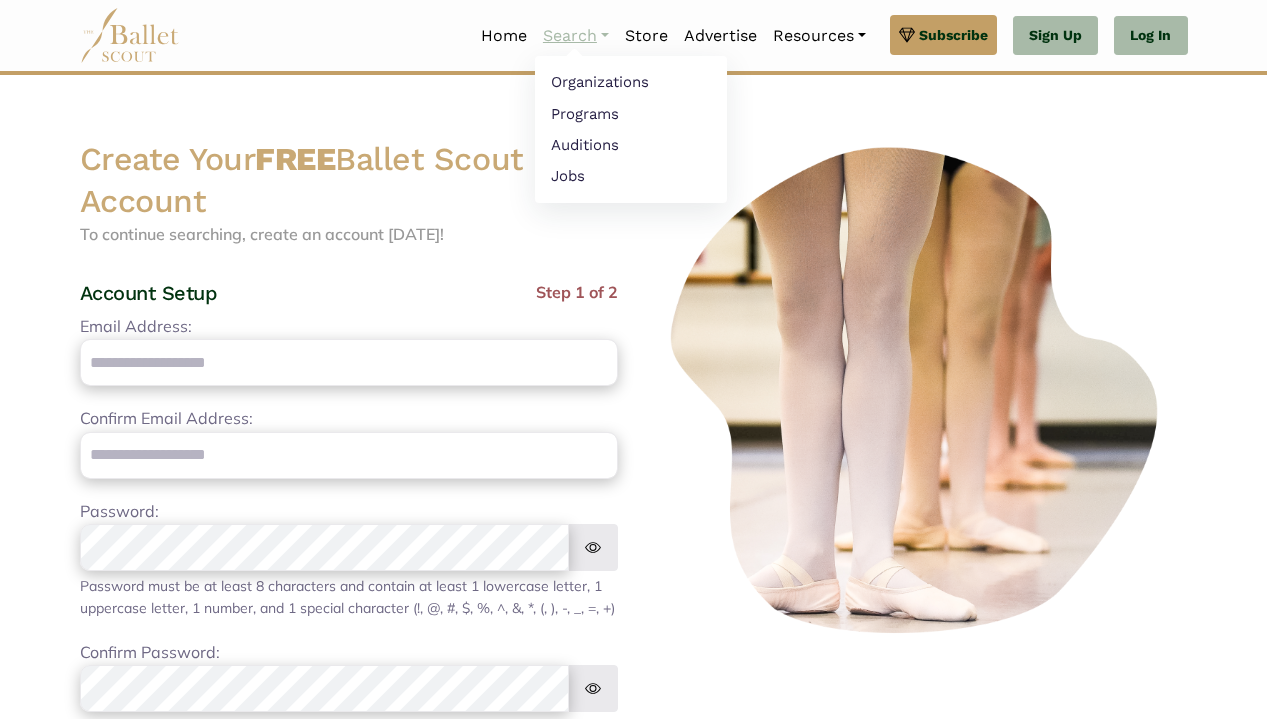 click on "Search" at bounding box center (576, 36) 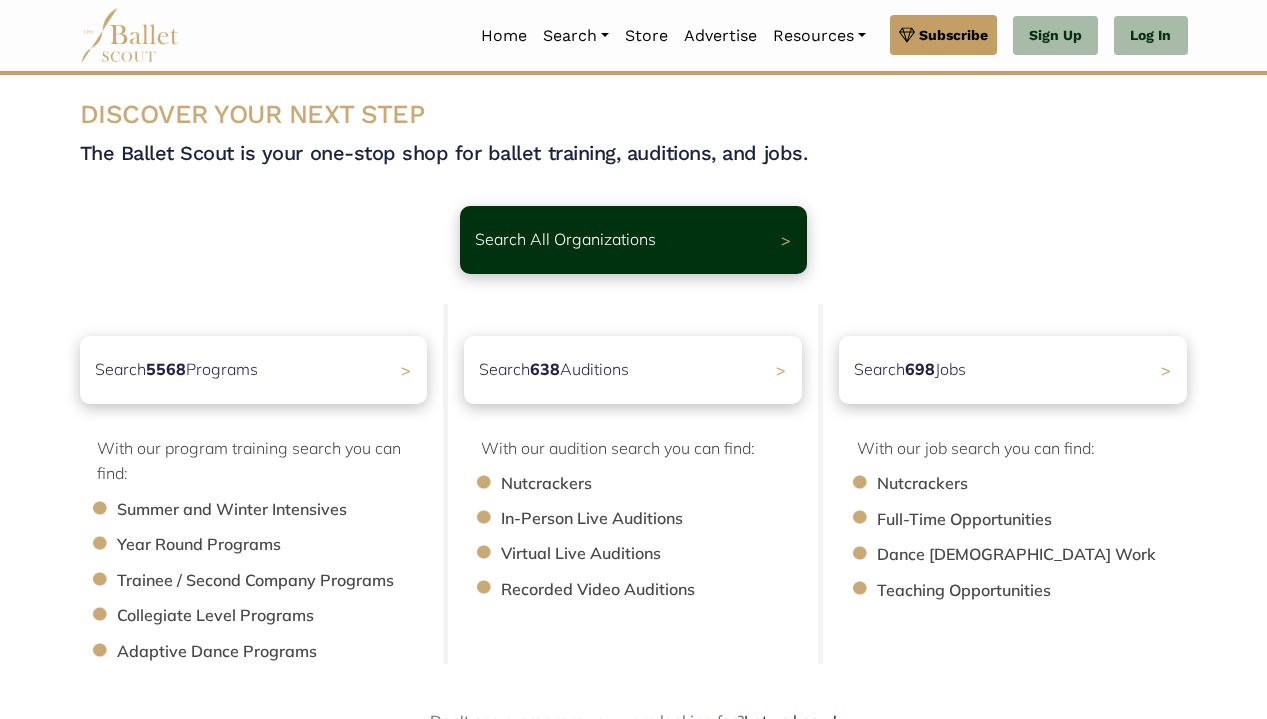 scroll, scrollTop: 18, scrollLeft: 0, axis: vertical 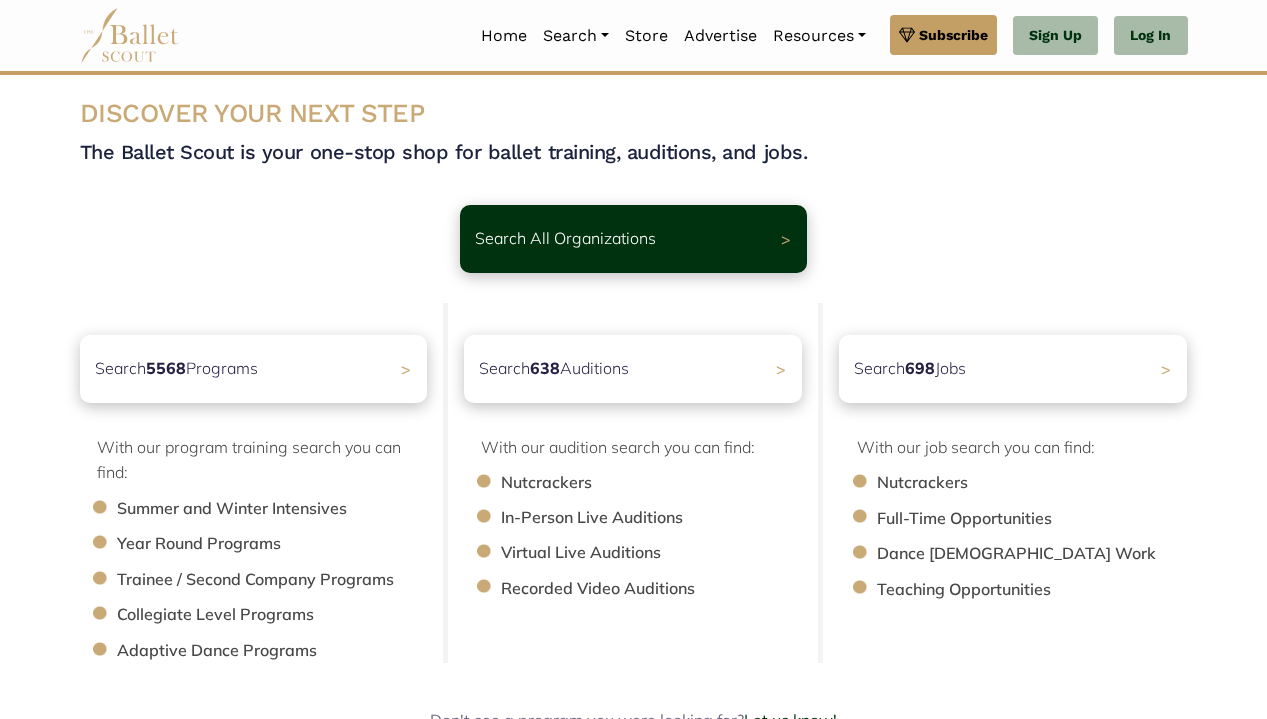 click on "Nutcrackers" at bounding box center (661, 483) 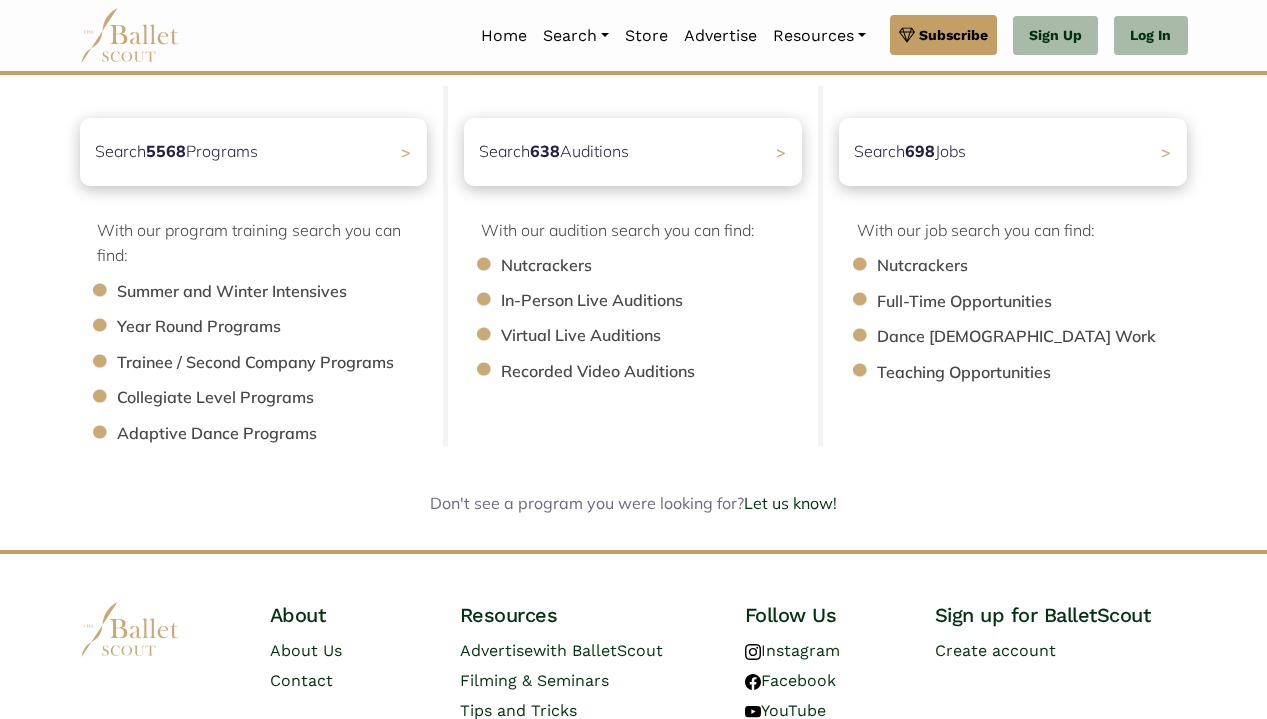 scroll, scrollTop: 229, scrollLeft: 0, axis: vertical 